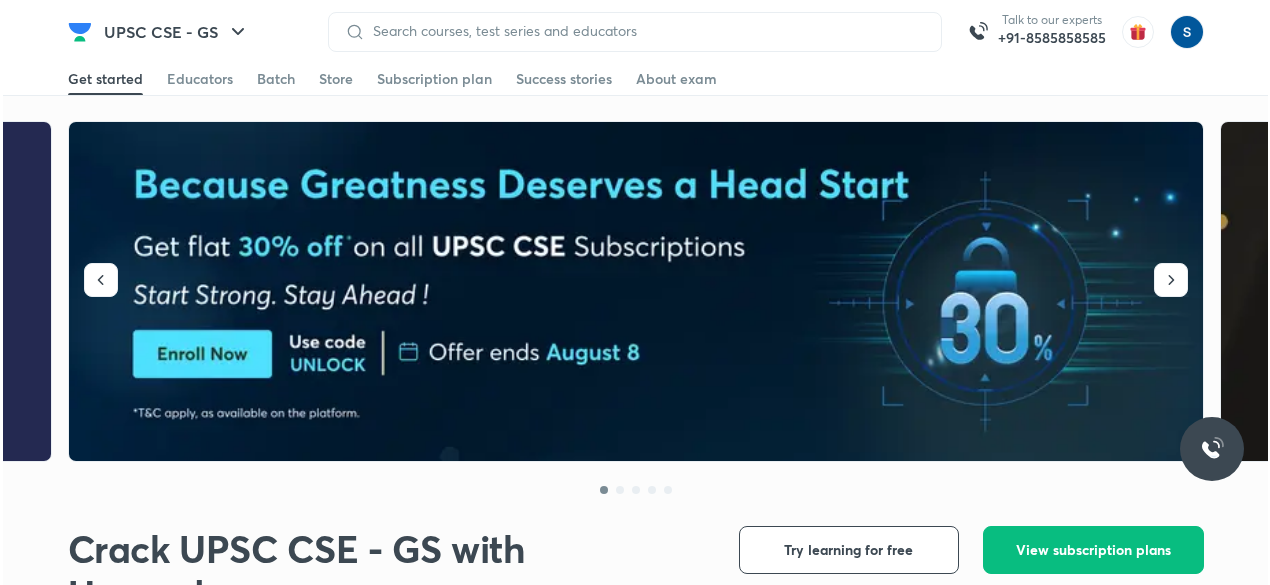 scroll, scrollTop: 0, scrollLeft: 0, axis: both 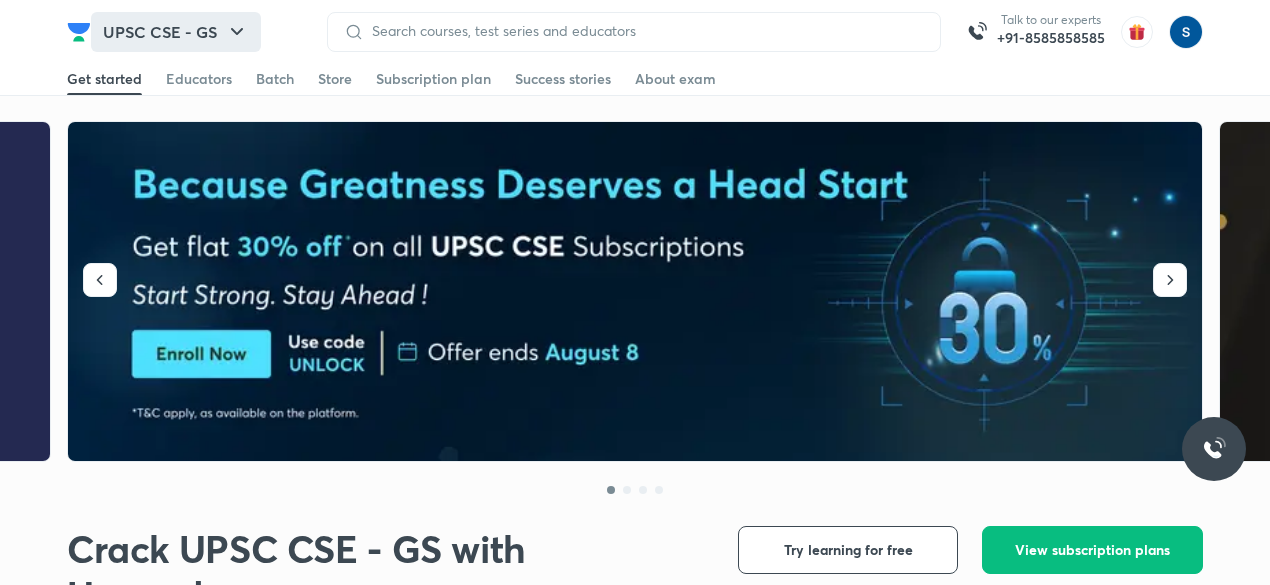 click on "UPSC CSE - GS" at bounding box center [176, 32] 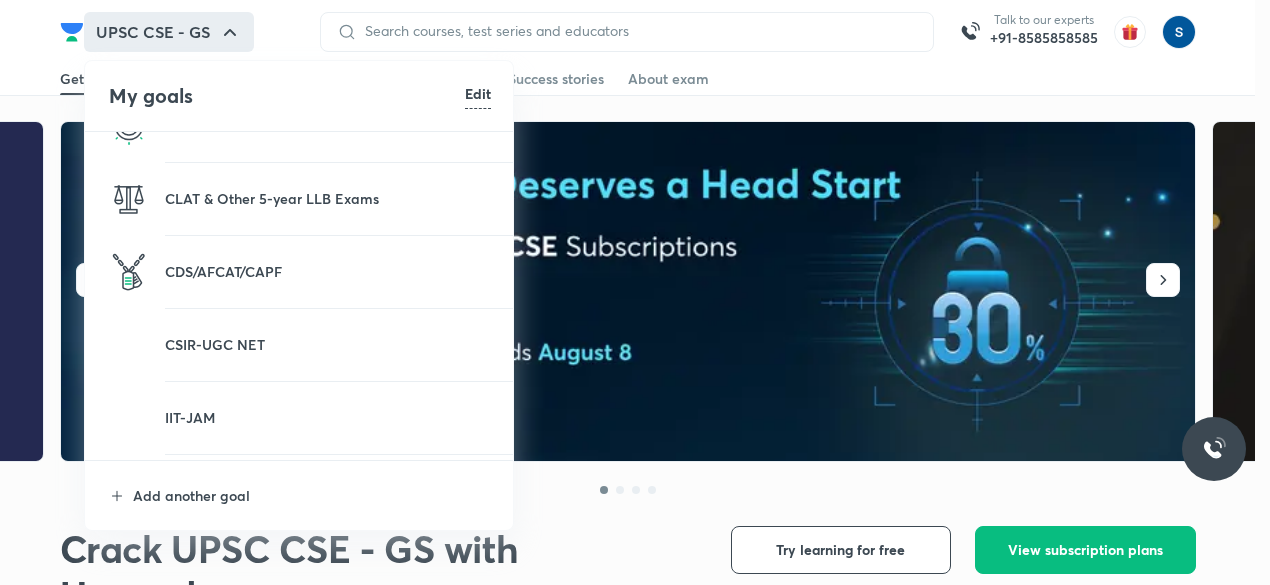 scroll, scrollTop: 272, scrollLeft: 0, axis: vertical 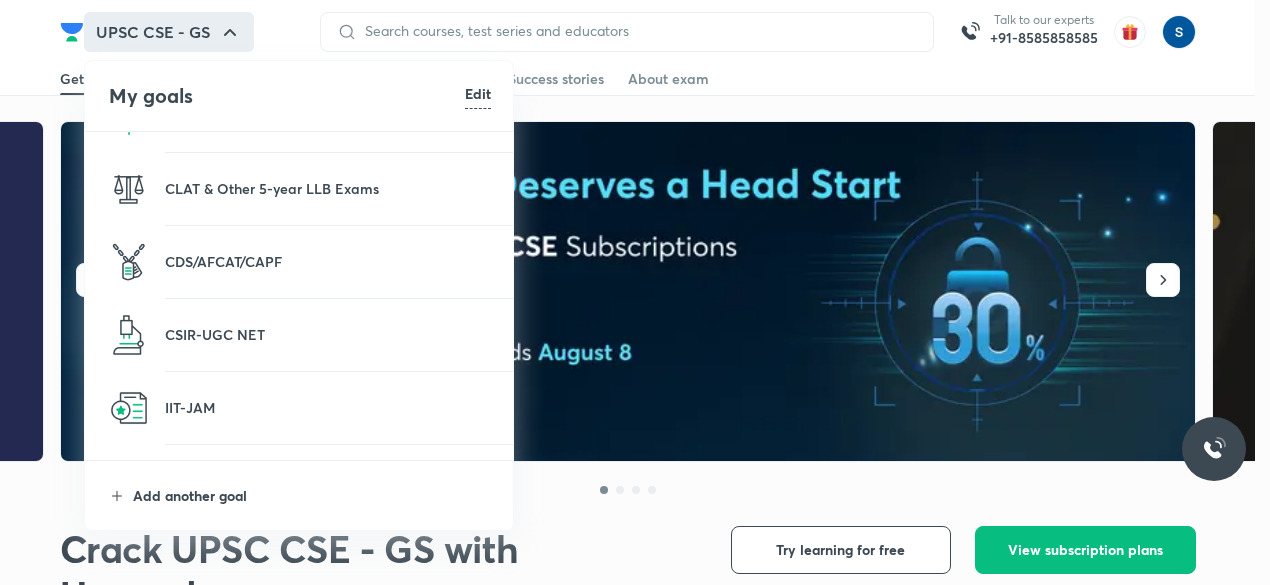 click on "Add another goal" at bounding box center (312, 495) 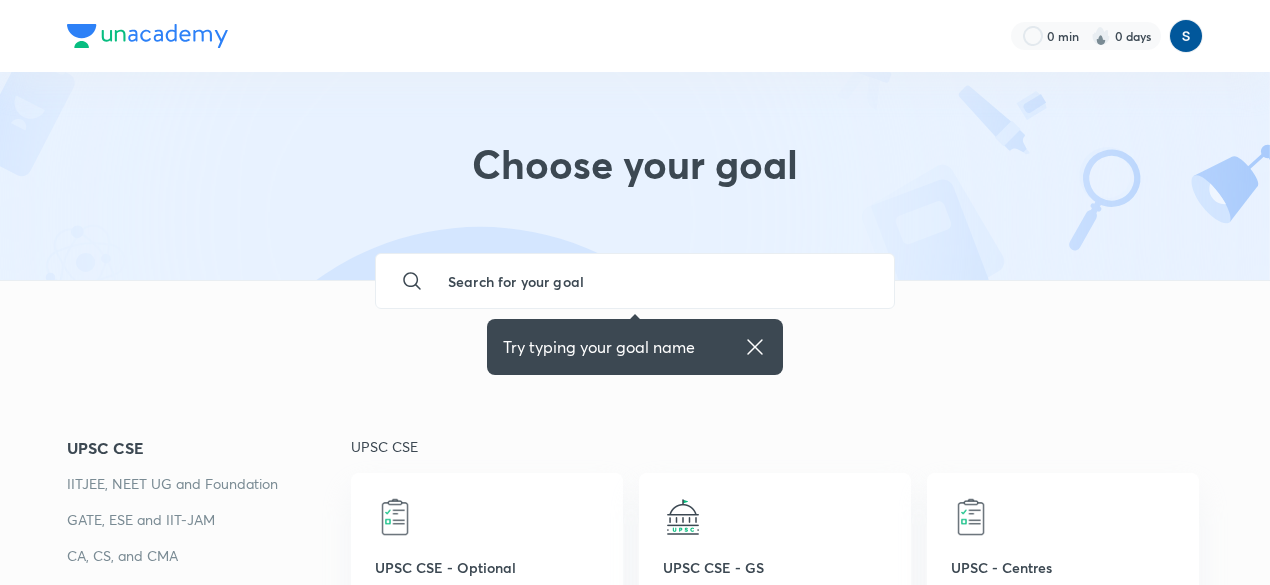 click at bounding box center (655, 281) 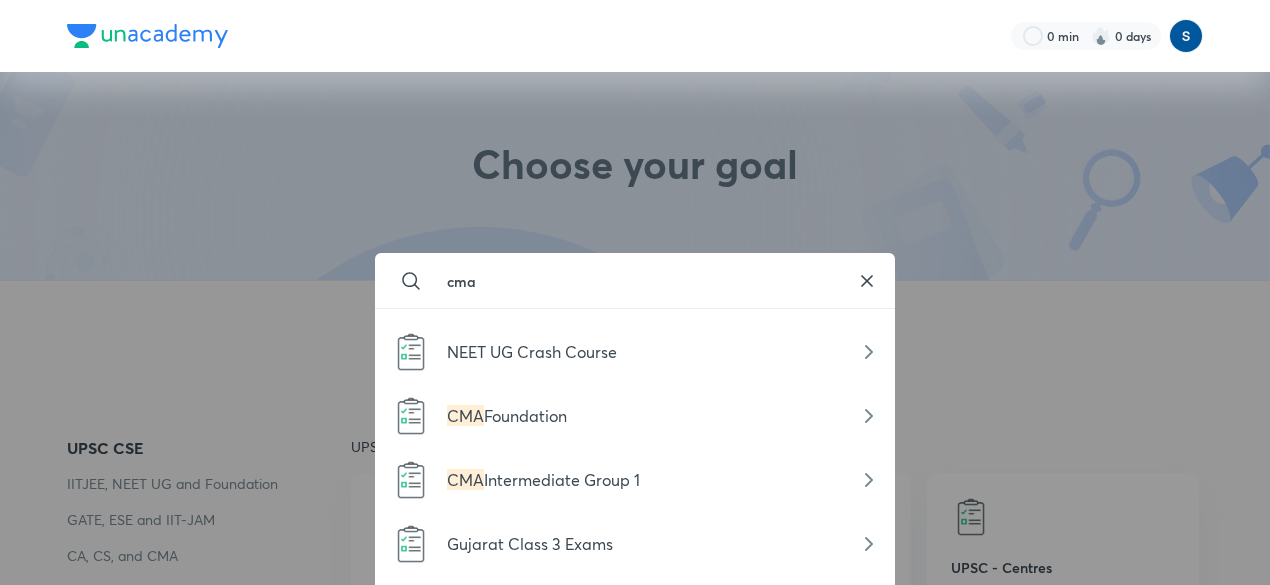 scroll, scrollTop: 512, scrollLeft: 0, axis: vertical 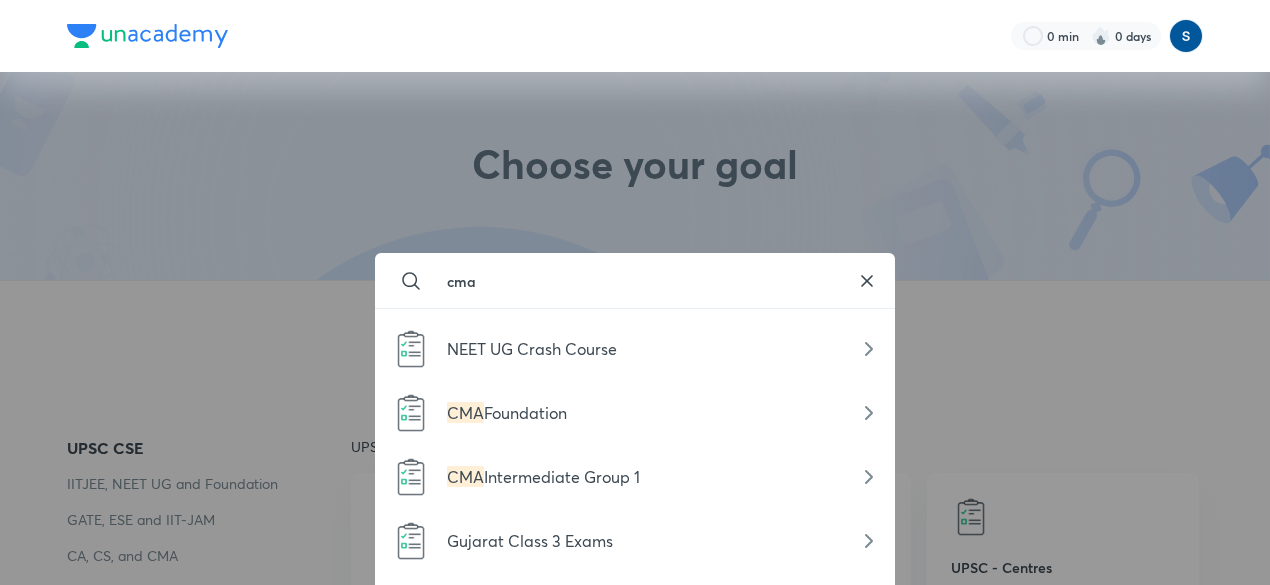click on "CMA  Intermediate Group 1" at bounding box center [635, 477] 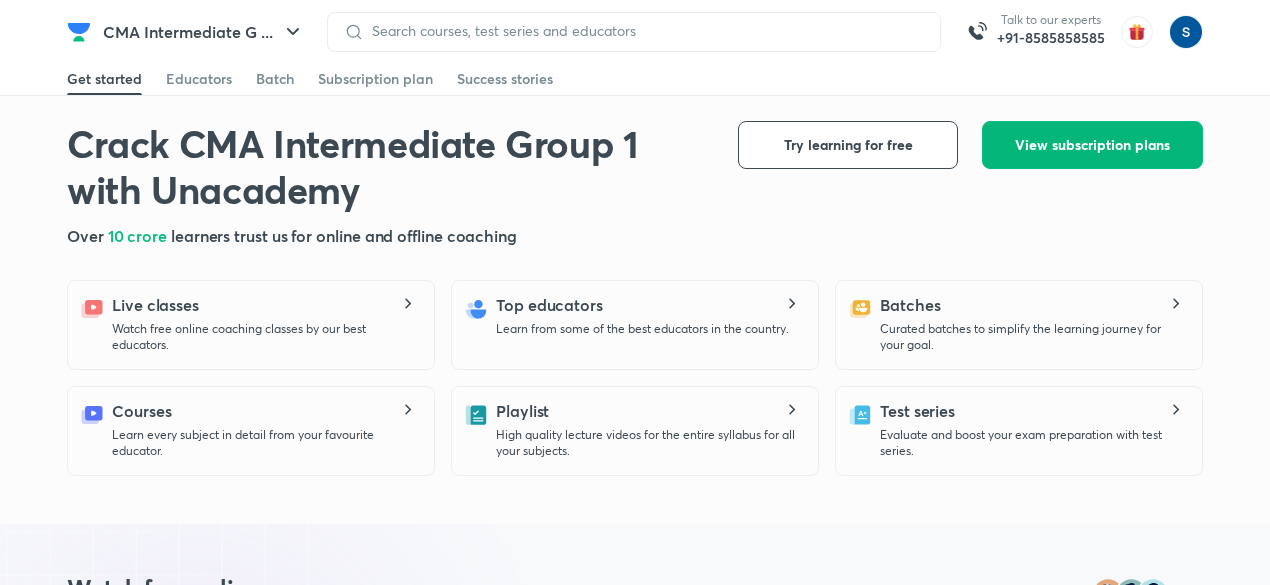 click on "View subscription plans" at bounding box center [1092, 145] 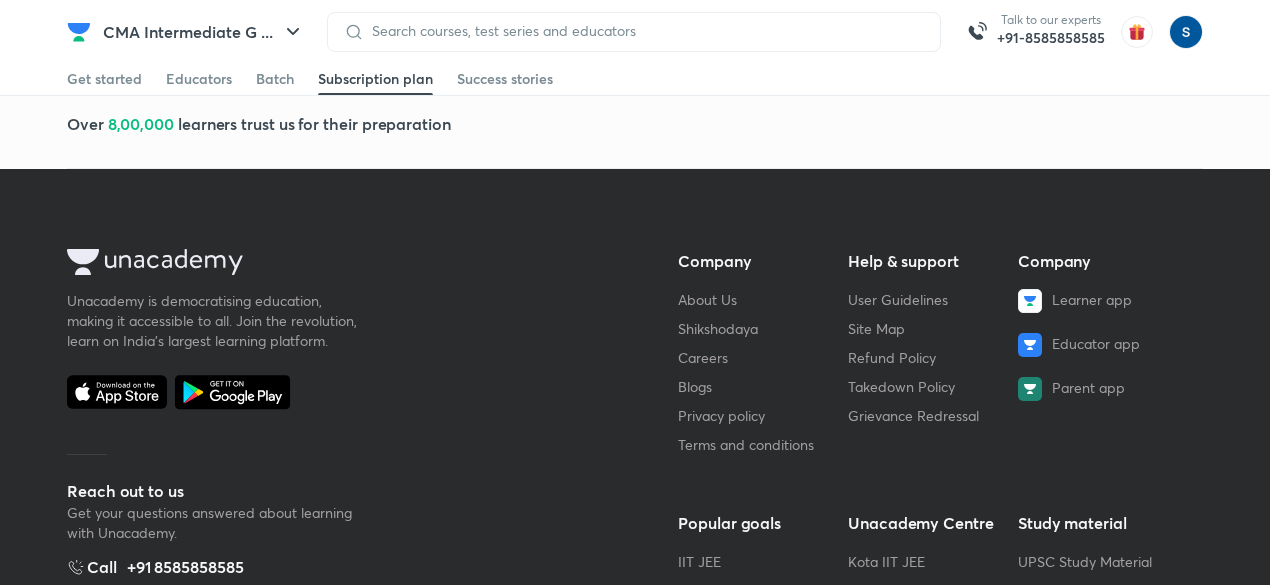 scroll, scrollTop: 0, scrollLeft: 0, axis: both 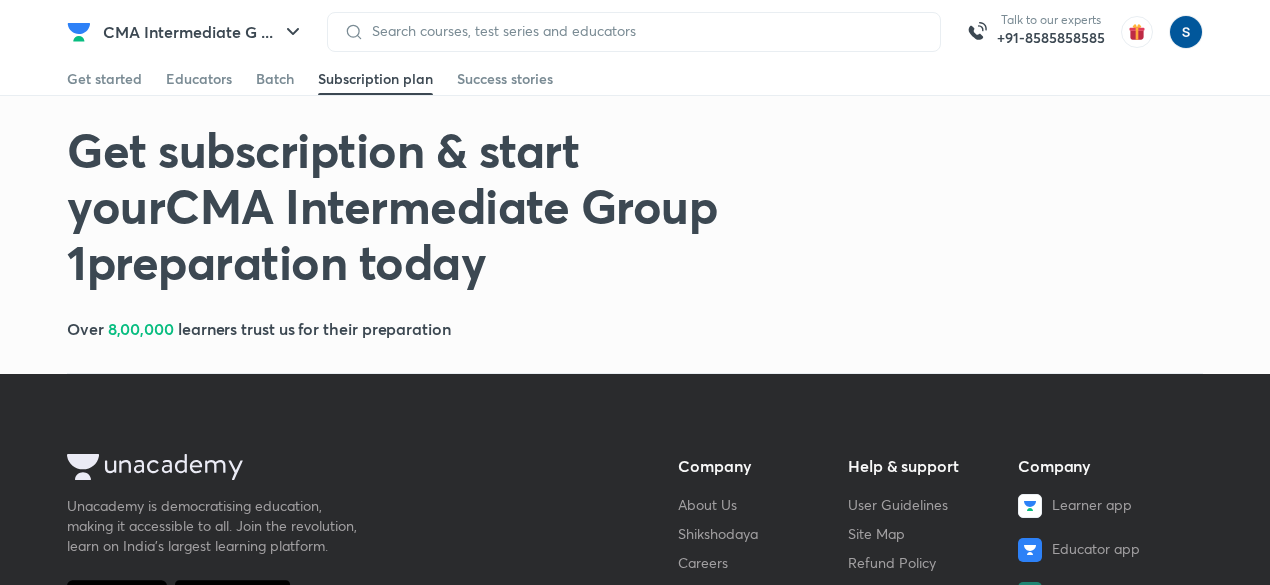 click on "Get started Educators Batch Subscription plan Success stories" at bounding box center [635, 79] 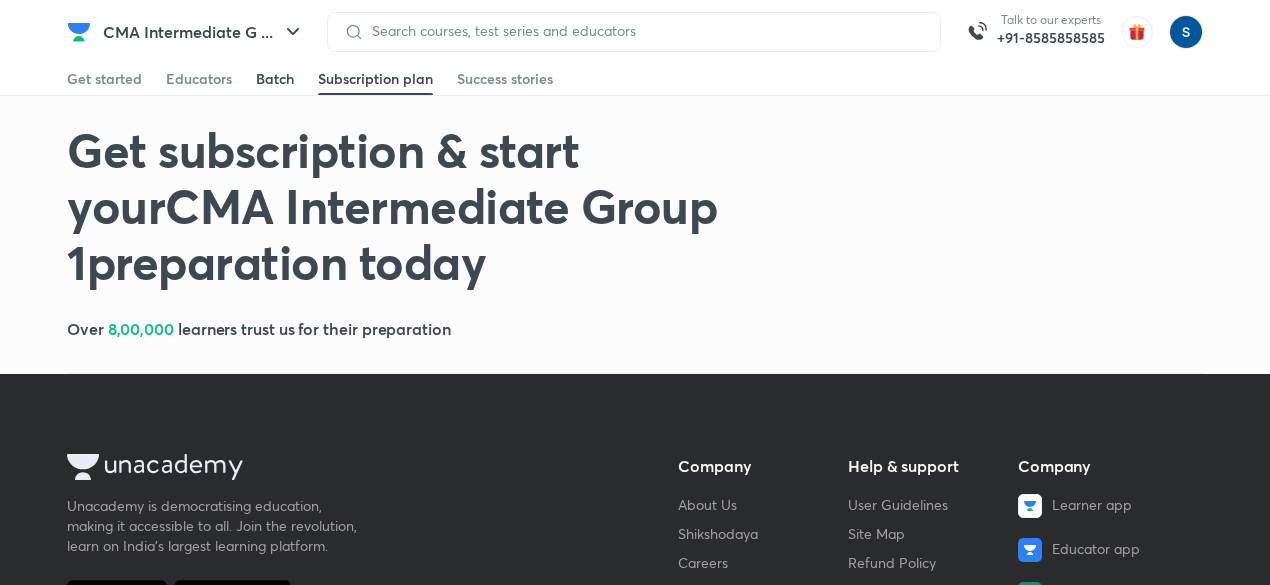 click on "Batch" at bounding box center (275, 79) 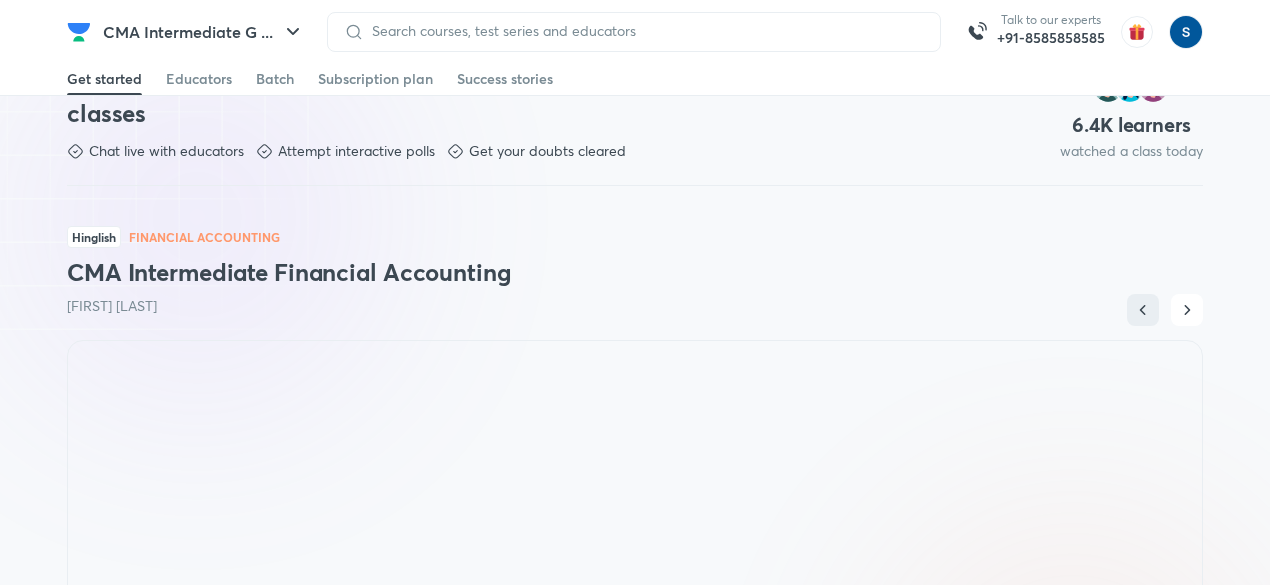 scroll, scrollTop: 542, scrollLeft: 0, axis: vertical 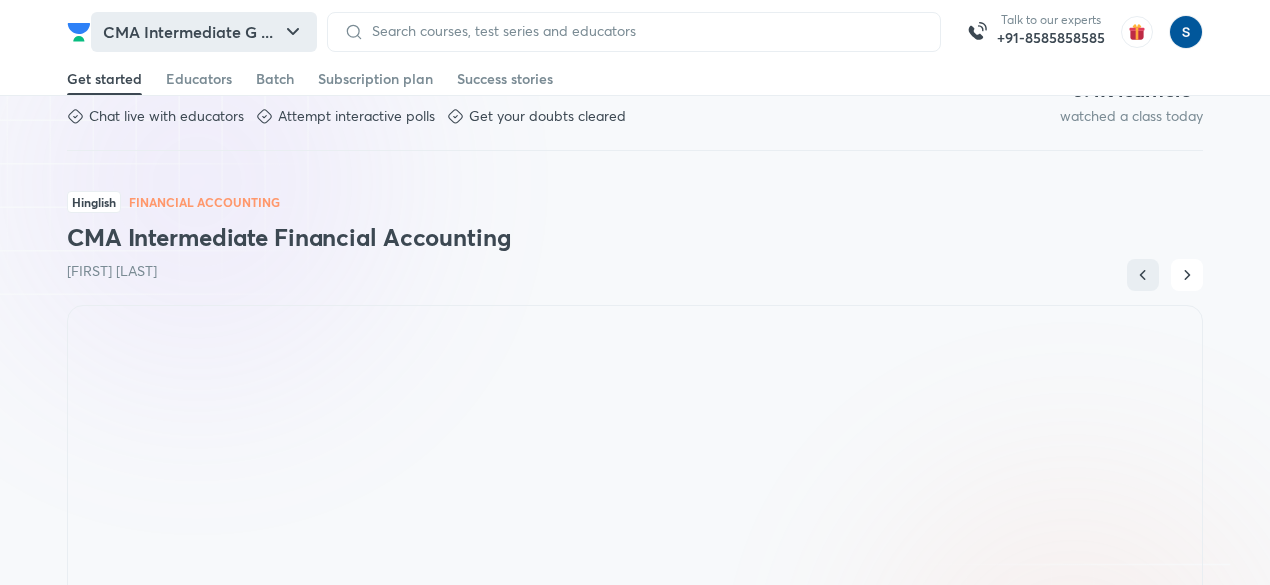 click on "CMA Intermediate G ..." at bounding box center (204, 32) 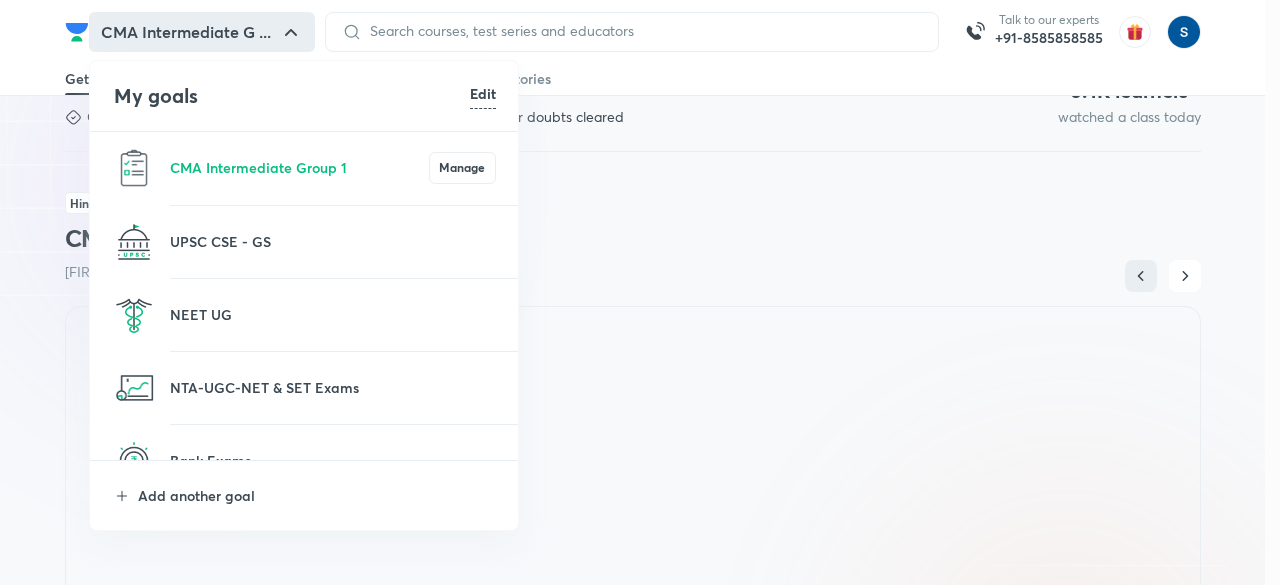 click on "NEET UG" at bounding box center [305, 315] 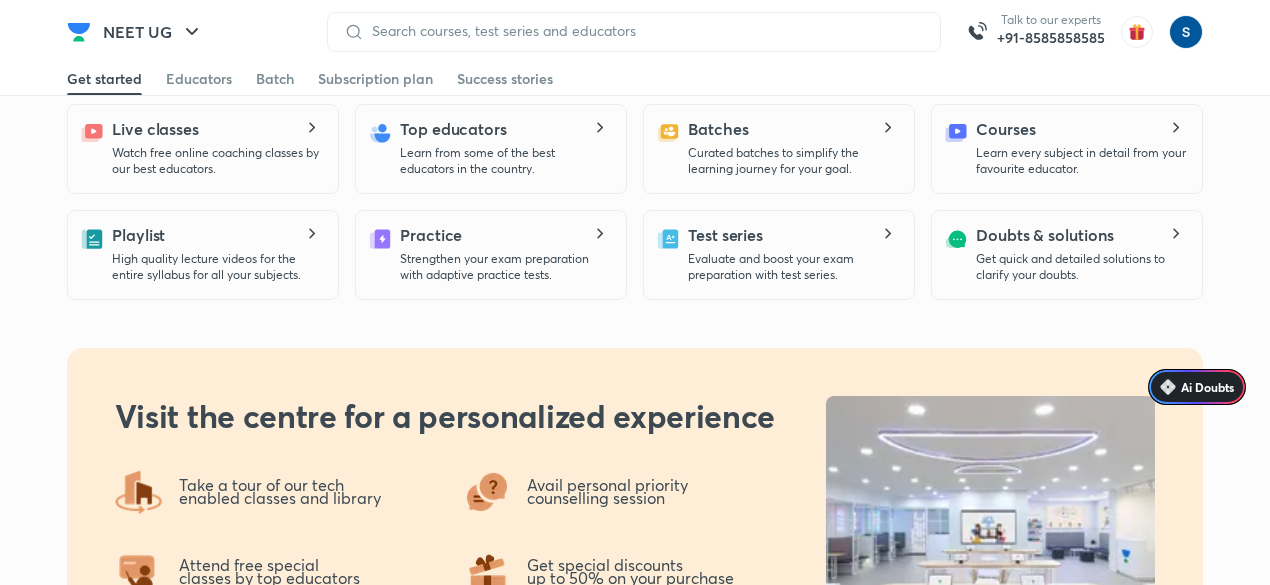 scroll, scrollTop: 0, scrollLeft: 0, axis: both 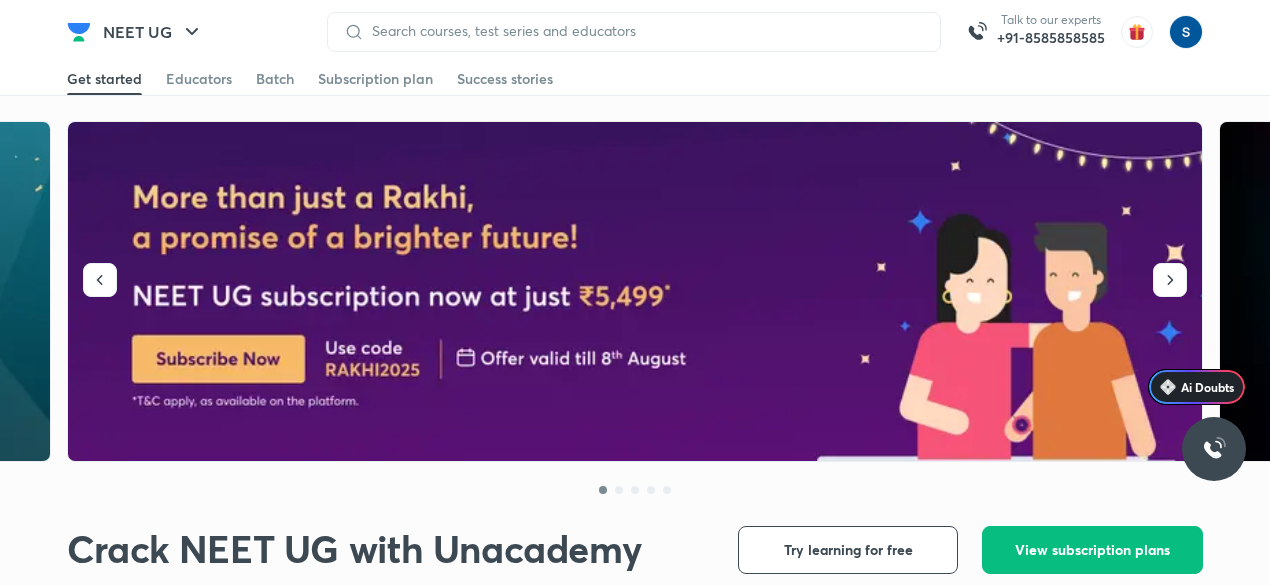 click on "Crack NEET UG with Unacademy Crack NEET UG with Unacademy   Over     10 crore     learners trust us for online and offline coaching   Try learning for free View subscription plans View subscription offers View subscription plans Explore for free View subscription offers Live classes Watch free online coaching classes by our best educators. Top educators Learn from some of the best educators in the country. Batches Curated batches to simplify the learning journey for your goal. Courses Learn every subject in detail from your favourite educator. Playlist High quality lecture videos for the entire syllabus for all your subjects. Practice Strengthen your exam preparation with adaptive practice tests. Test series Evaluate and boost your exam preparation with test series. Doubts & solutions Get quick and detailed solutions to clarify your doubts.   Visit the centre for a personalized experience Take a tour of our tech
enabled classes and library Attend free special
classes by top educators Visit a centre" at bounding box center [635, 1036] 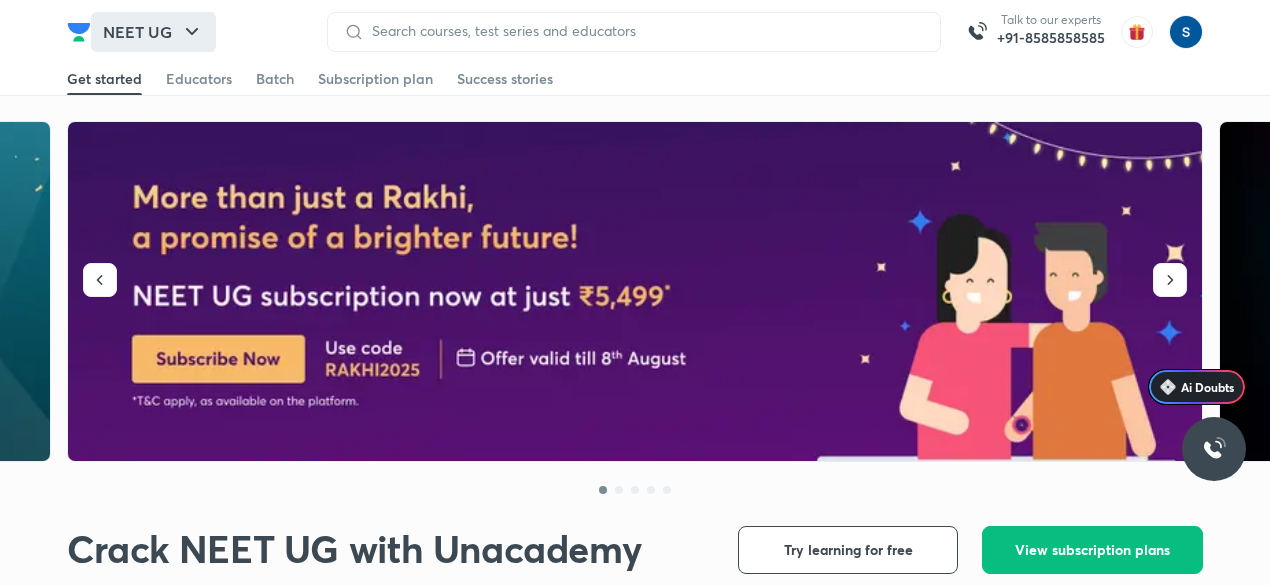 click on "NEET UG" at bounding box center [153, 32] 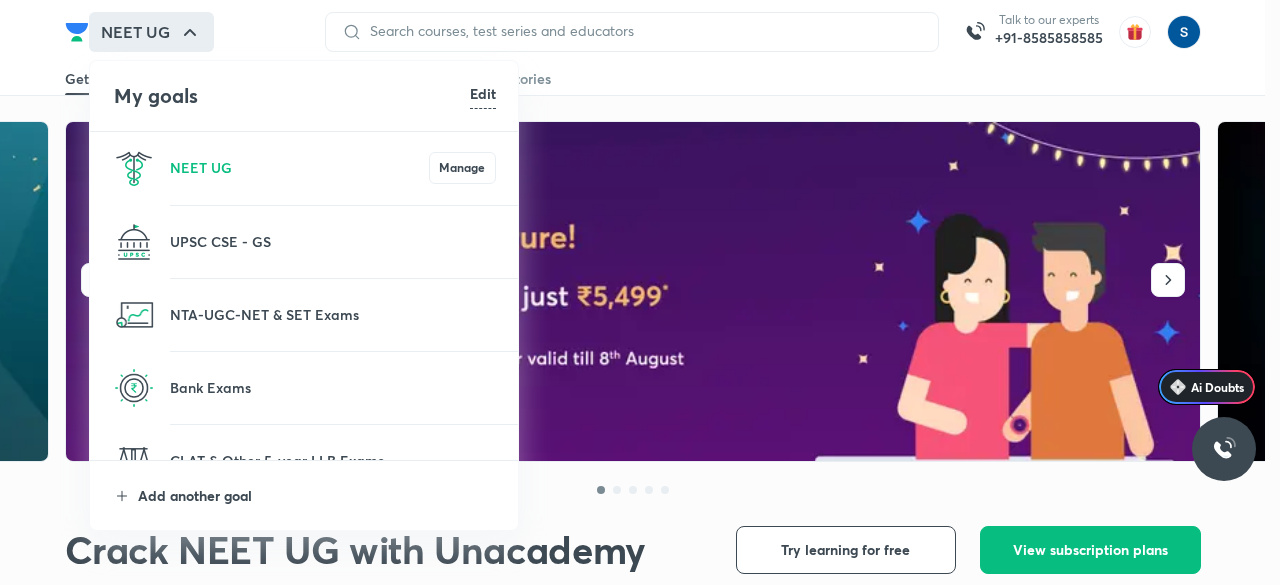 click on "Add another goal" at bounding box center (317, 495) 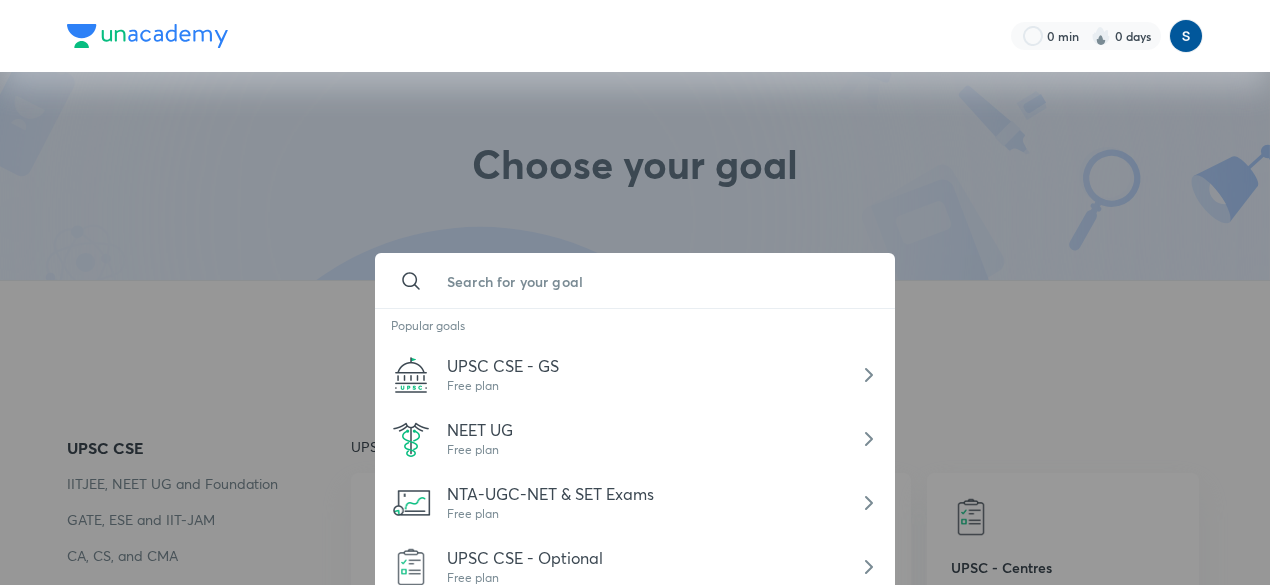 click at bounding box center [655, 281] 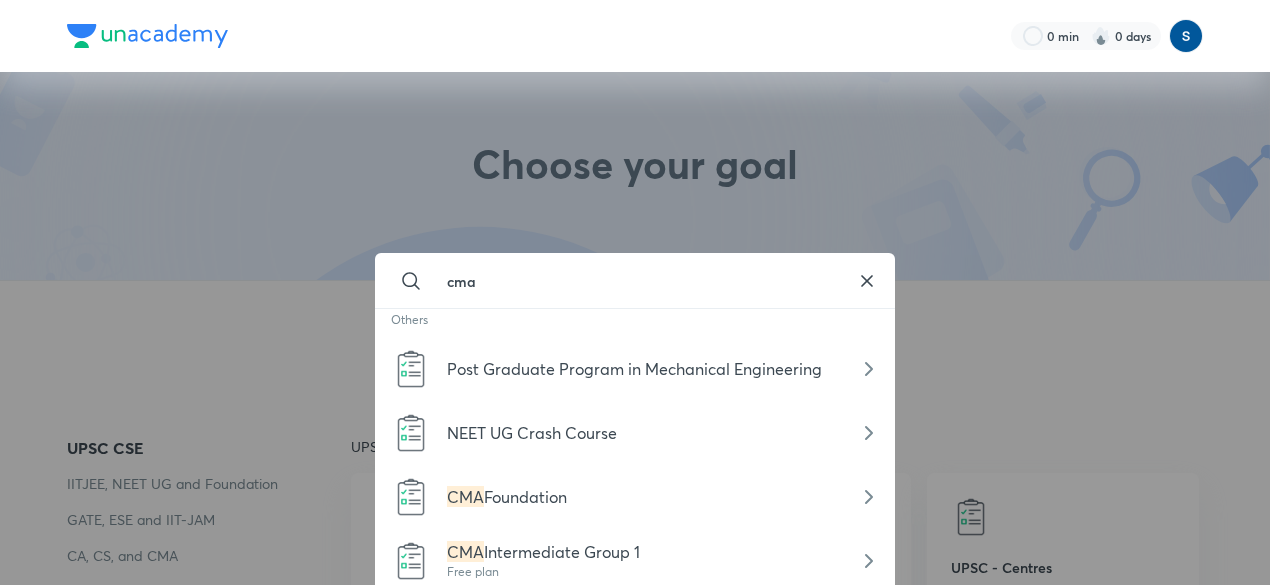 scroll, scrollTop: 444, scrollLeft: 0, axis: vertical 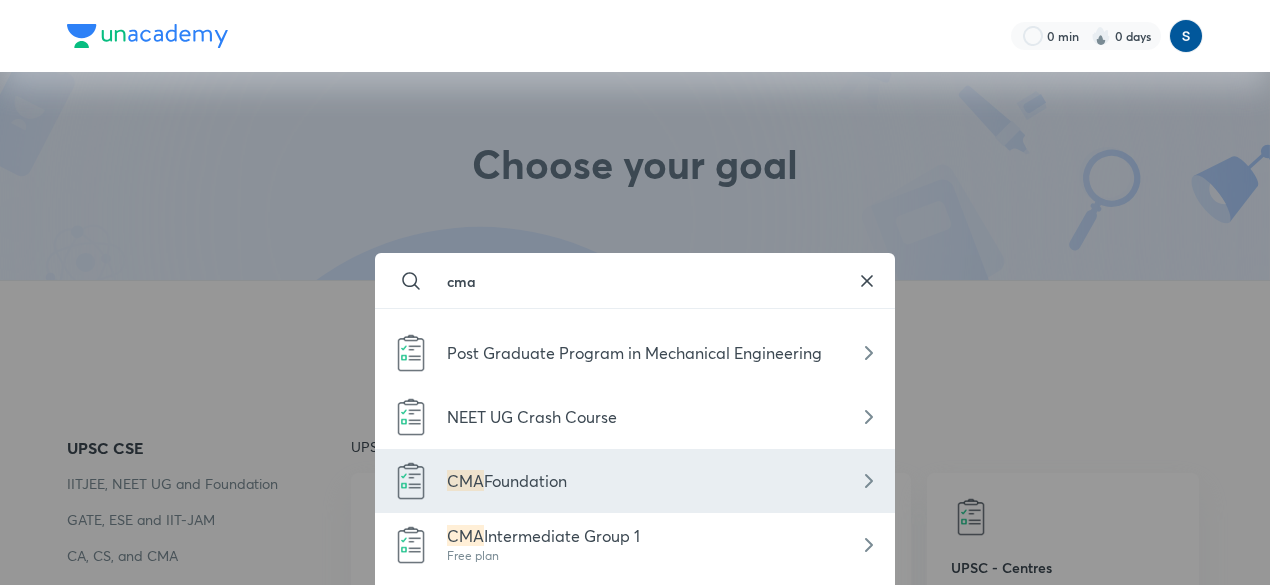 click on "Foundation" at bounding box center [525, 480] 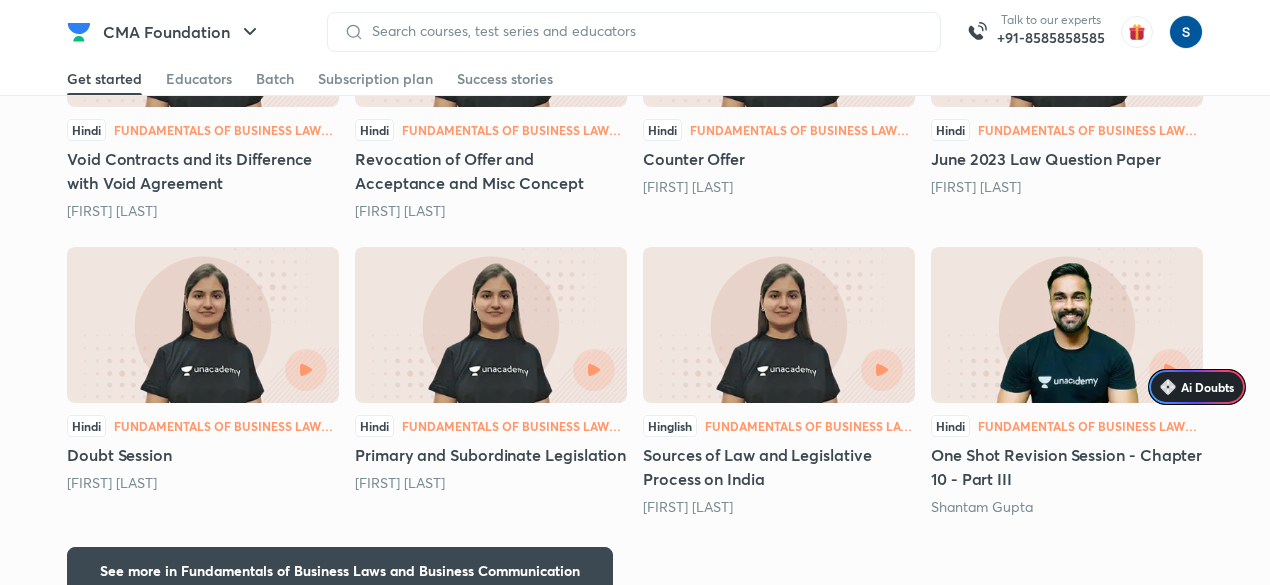 scroll, scrollTop: 1556, scrollLeft: 0, axis: vertical 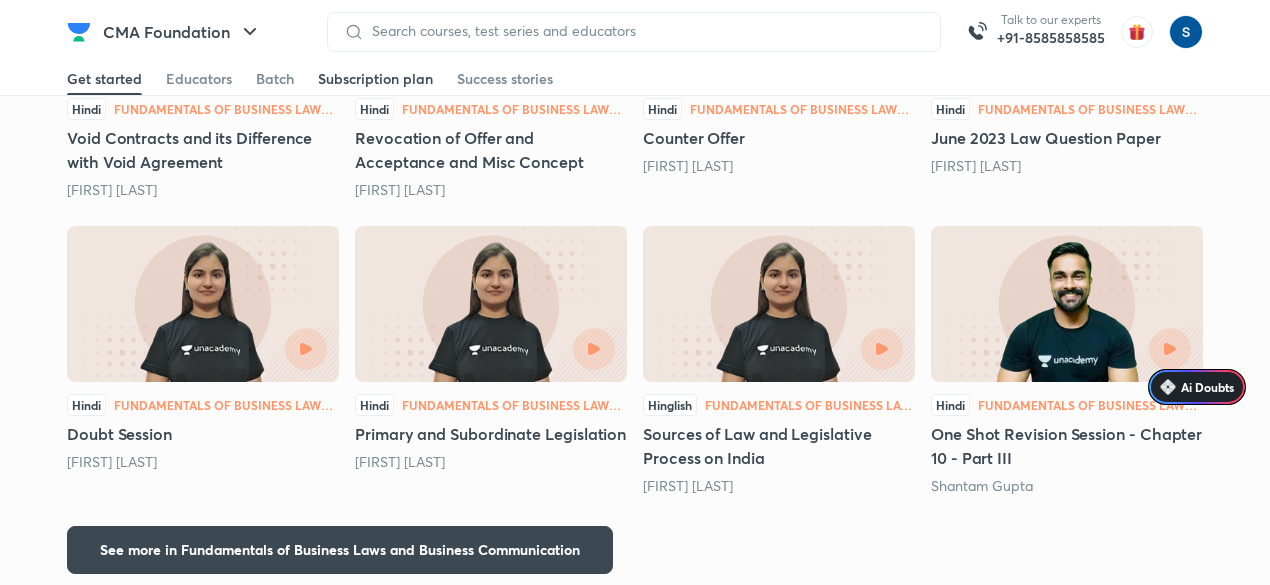 click on "Subscription plan" at bounding box center (375, 79) 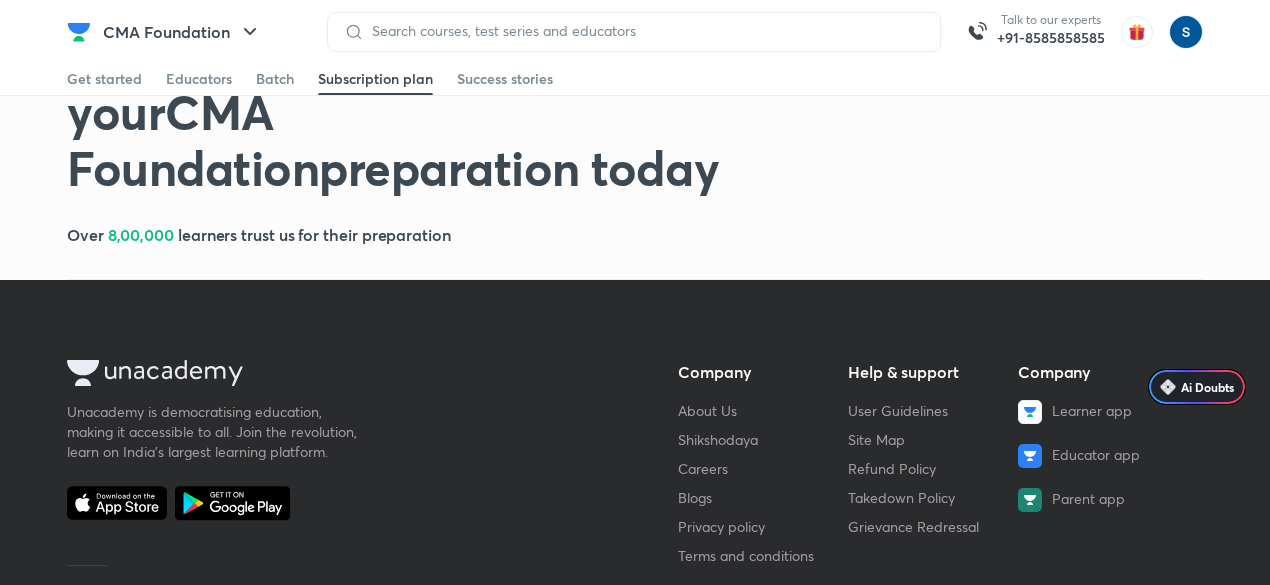 scroll, scrollTop: 0, scrollLeft: 0, axis: both 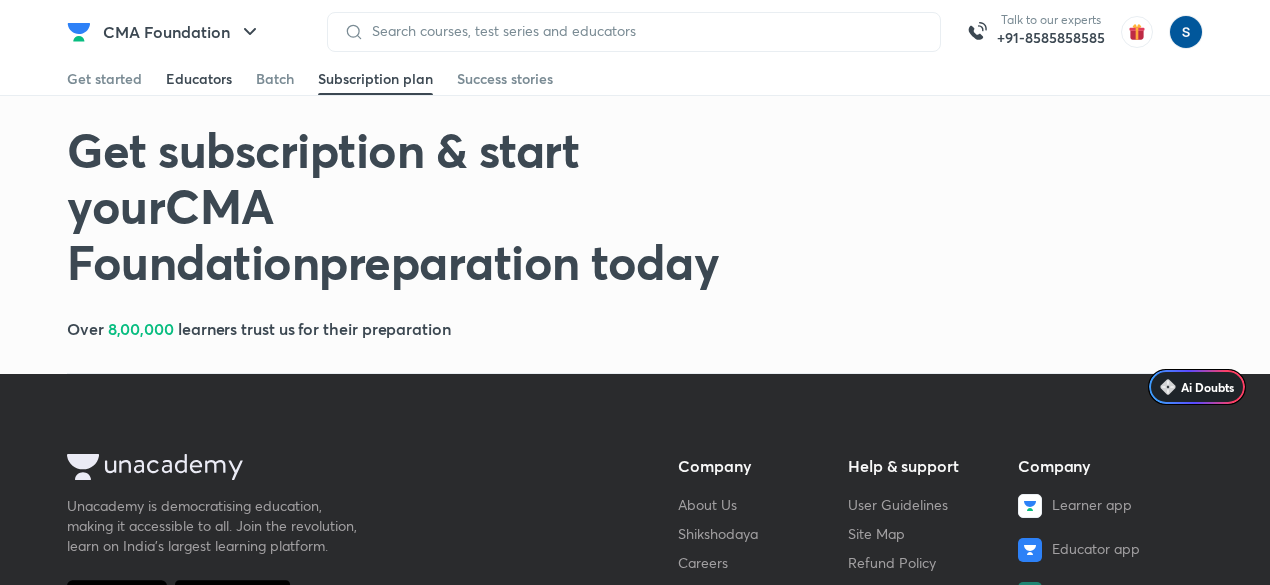click on "Educators" at bounding box center (199, 79) 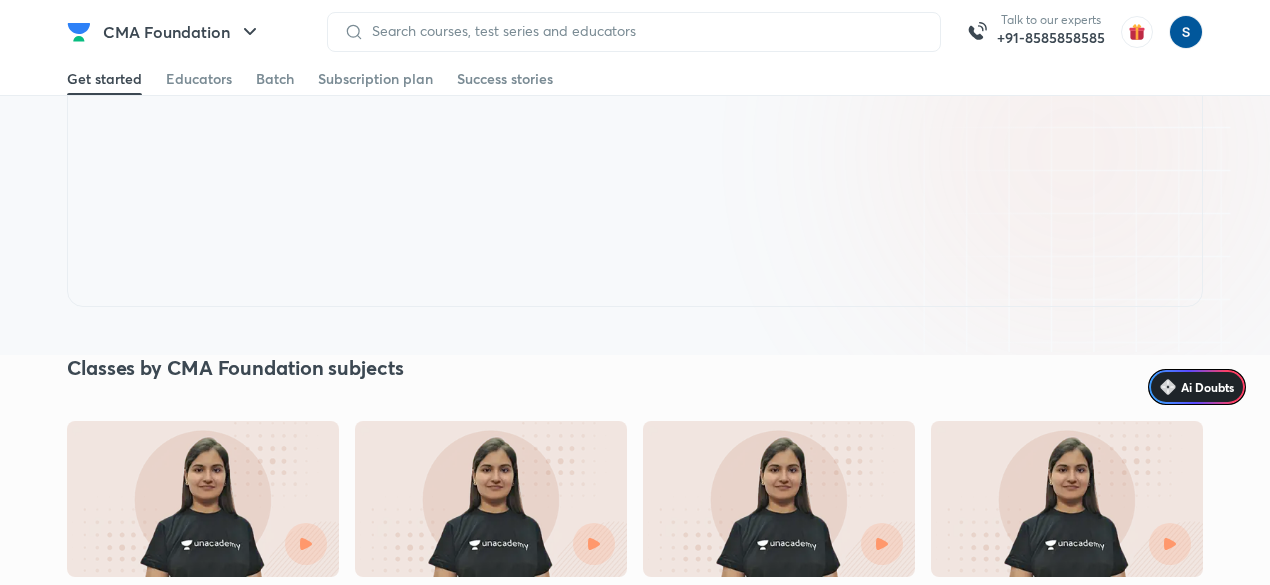 scroll, scrollTop: 1071, scrollLeft: 0, axis: vertical 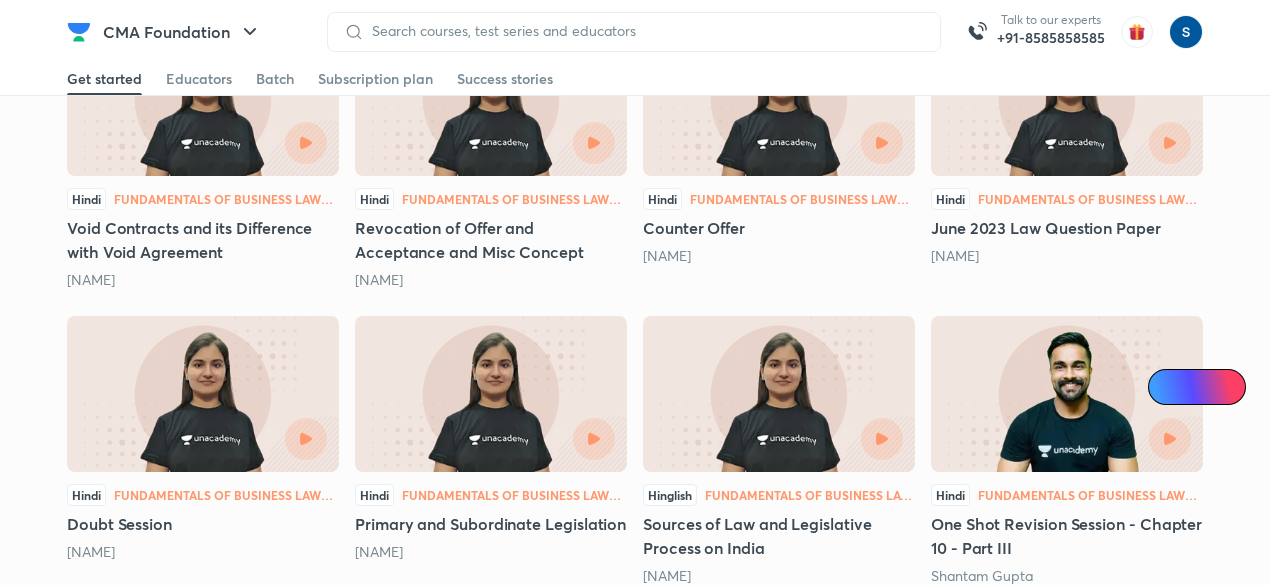 drag, startPoint x: 703, startPoint y: 365, endPoint x: 663, endPoint y: 246, distance: 125.54282 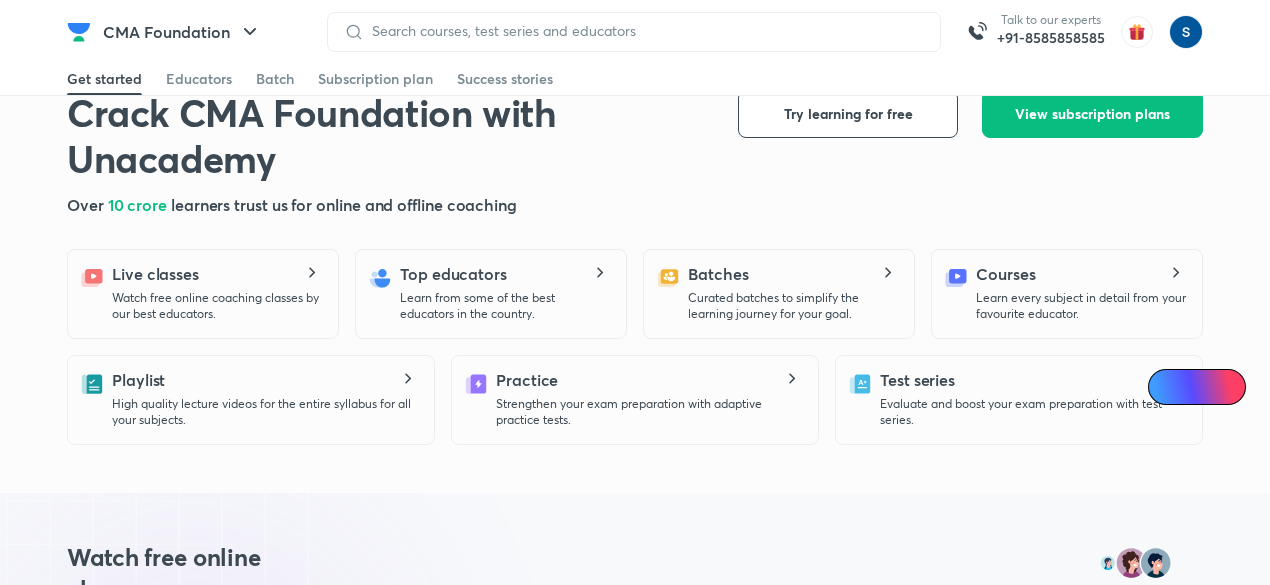 scroll, scrollTop: 18, scrollLeft: 0, axis: vertical 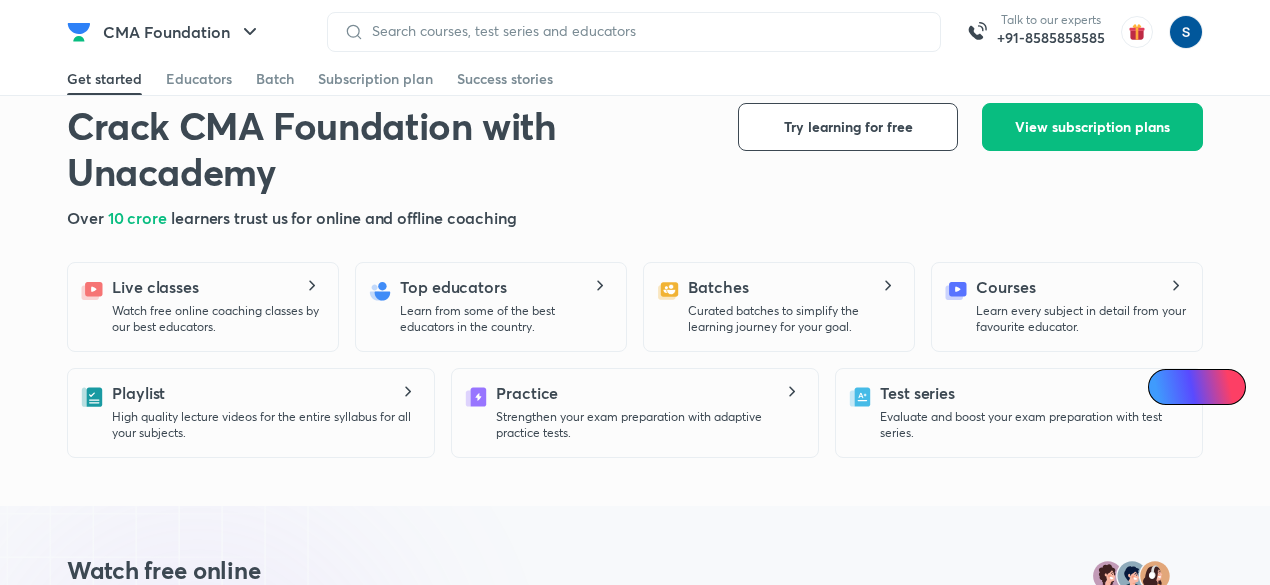 click on "Crack CMA Foundation with Unacademy Crack CMA Foundation with Unacademy   Over     10 crore     learners trust us for online and offline coaching   Try learning for free View subscription plans View subscription plans Explore for free Live classes Watch free online coaching classes by our best educators. Top educators Learn from some of the best educators in the country. Batches Curated batches to simplify the learning journey for your goal. Courses Learn every subject in detail from your favourite educator. Playlist High quality lecture videos for the entire syllabus for all your subjects. Practice Strengthen your exam preparation with adaptive practice tests. Test series Evaluate and boost your exam preparation with test series." at bounding box center [635, 280] 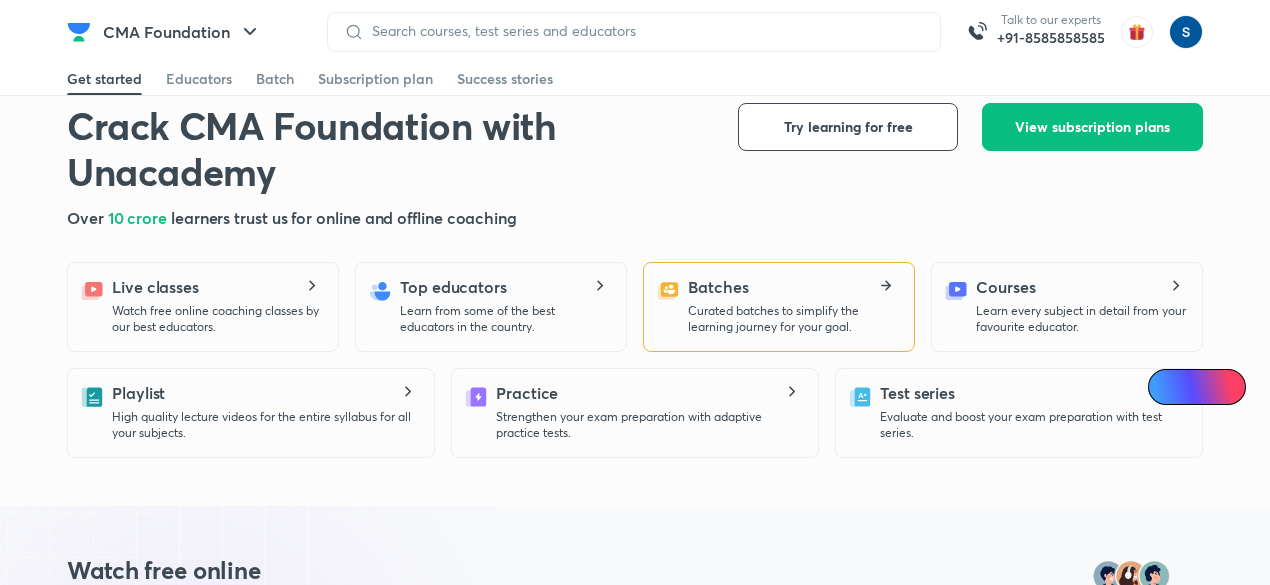 click on "Batches" at bounding box center [718, 287] 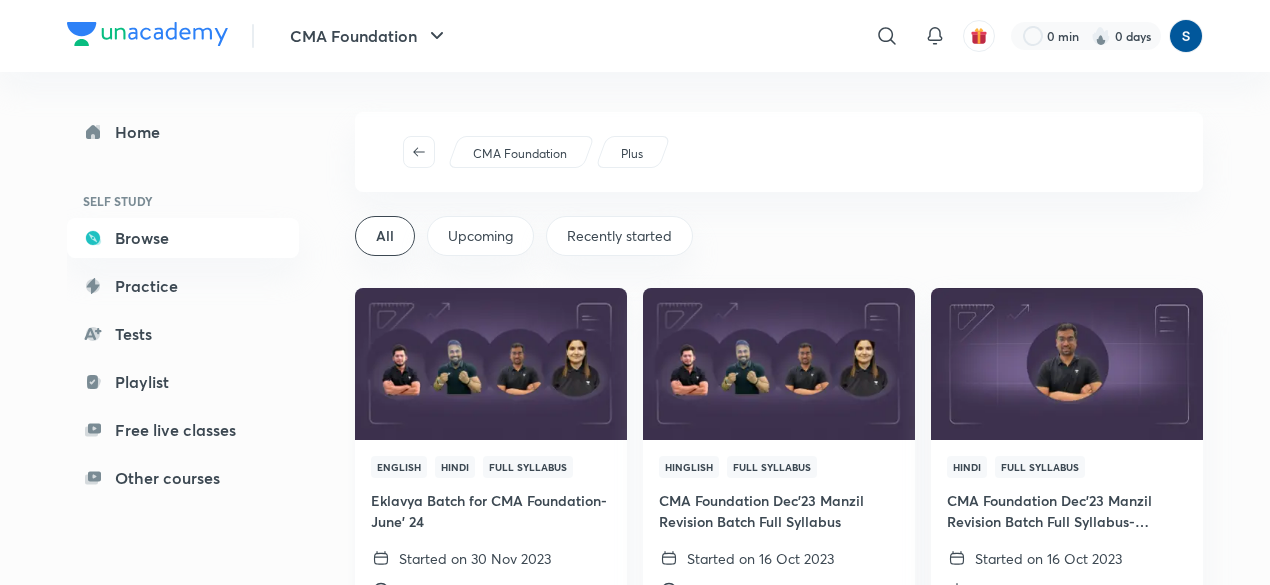 scroll, scrollTop: 0, scrollLeft: 0, axis: both 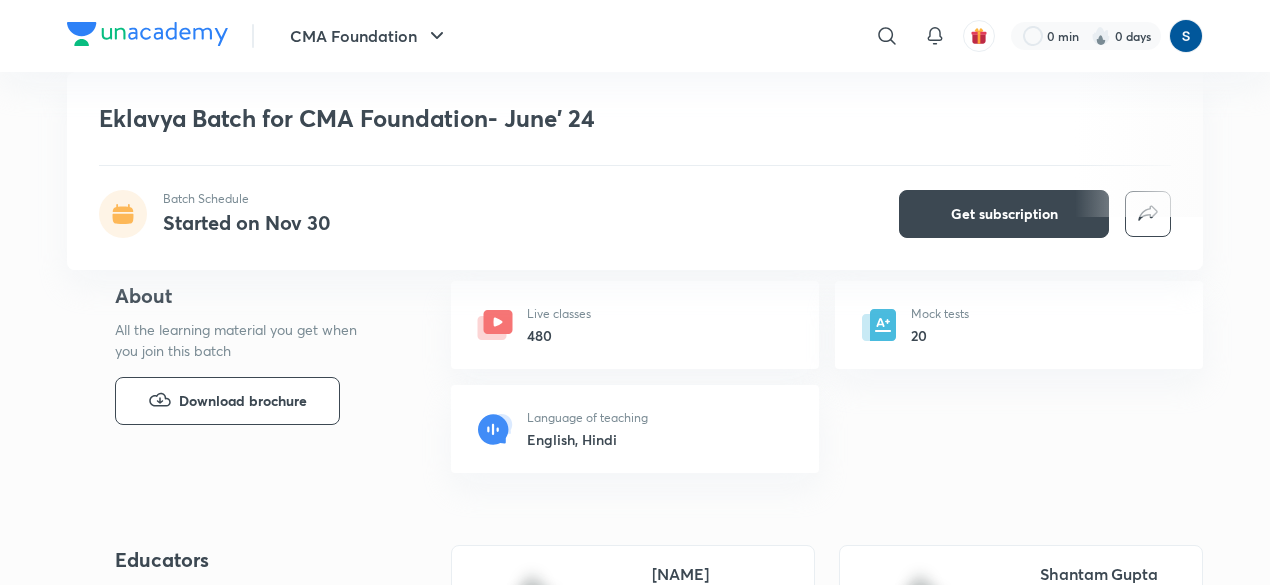 click on "Live classes 480" at bounding box center (635, 325) 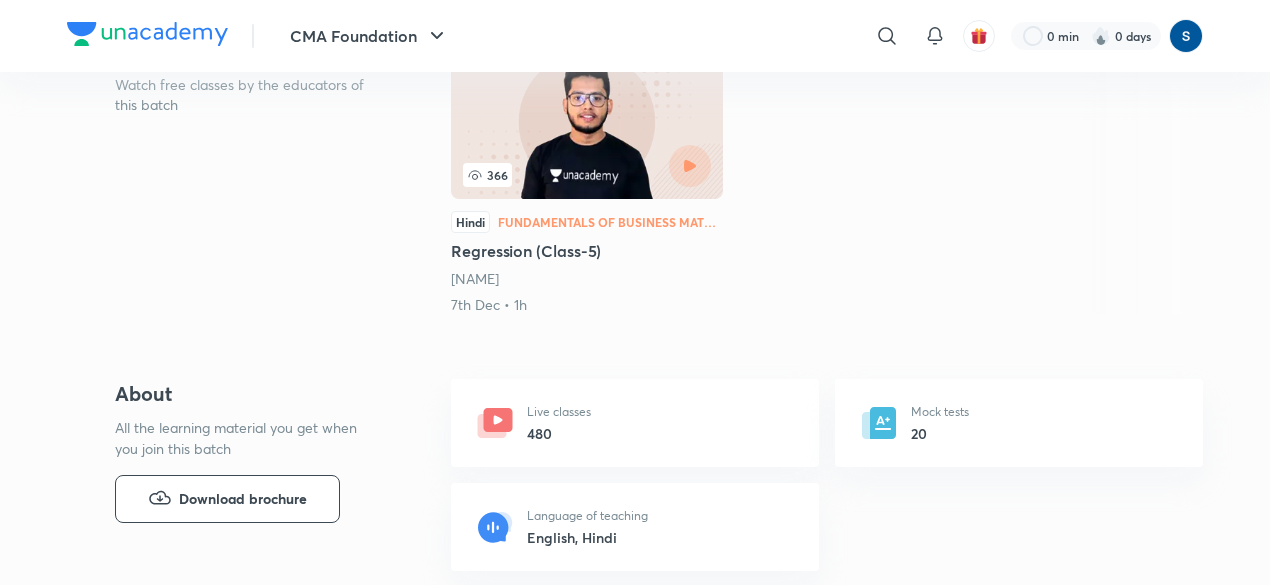 scroll, scrollTop: 0, scrollLeft: 0, axis: both 